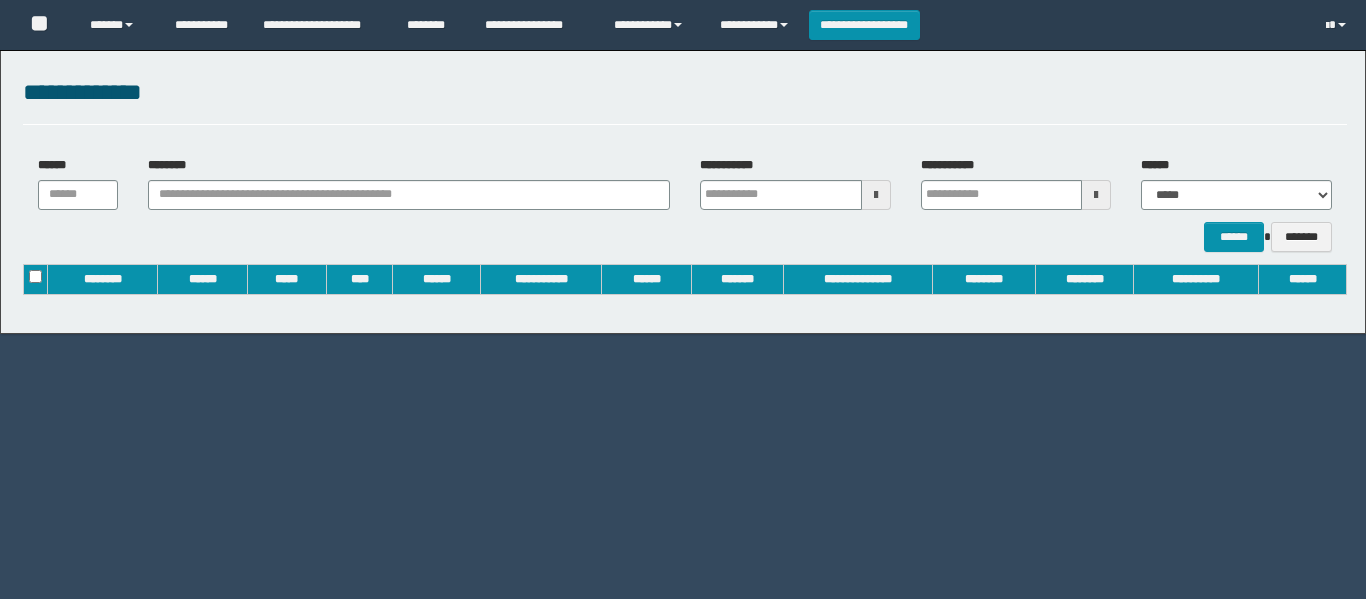 scroll, scrollTop: 0, scrollLeft: 0, axis: both 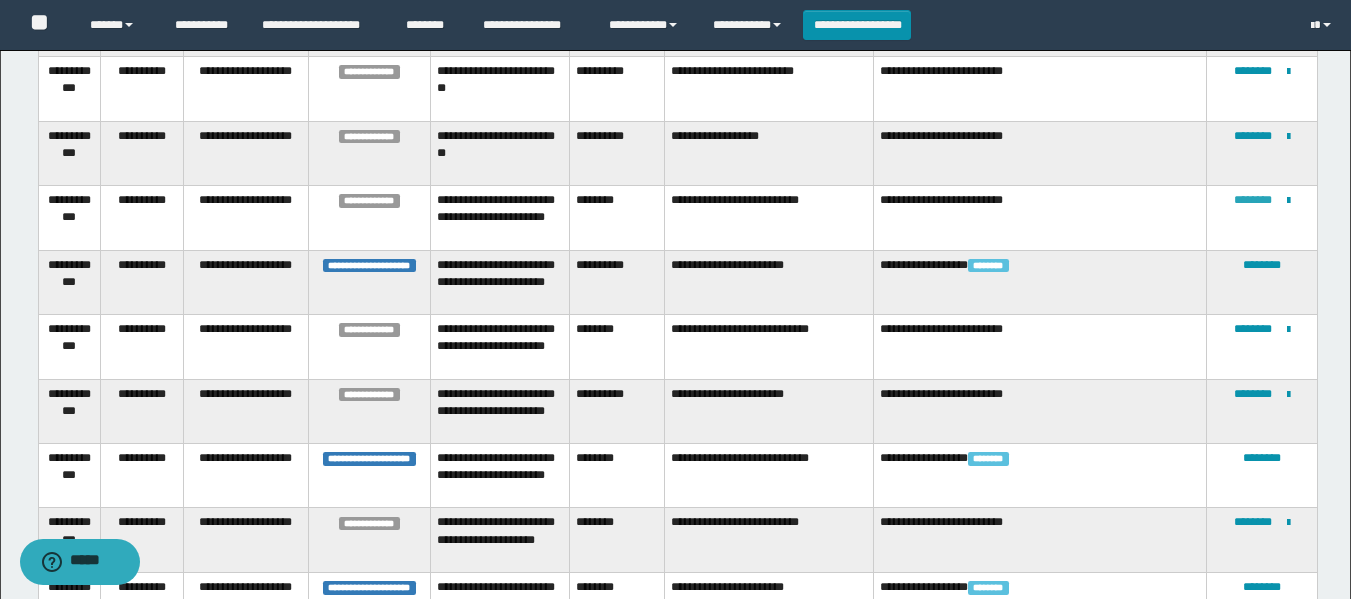 click on "********" at bounding box center [1253, 200] 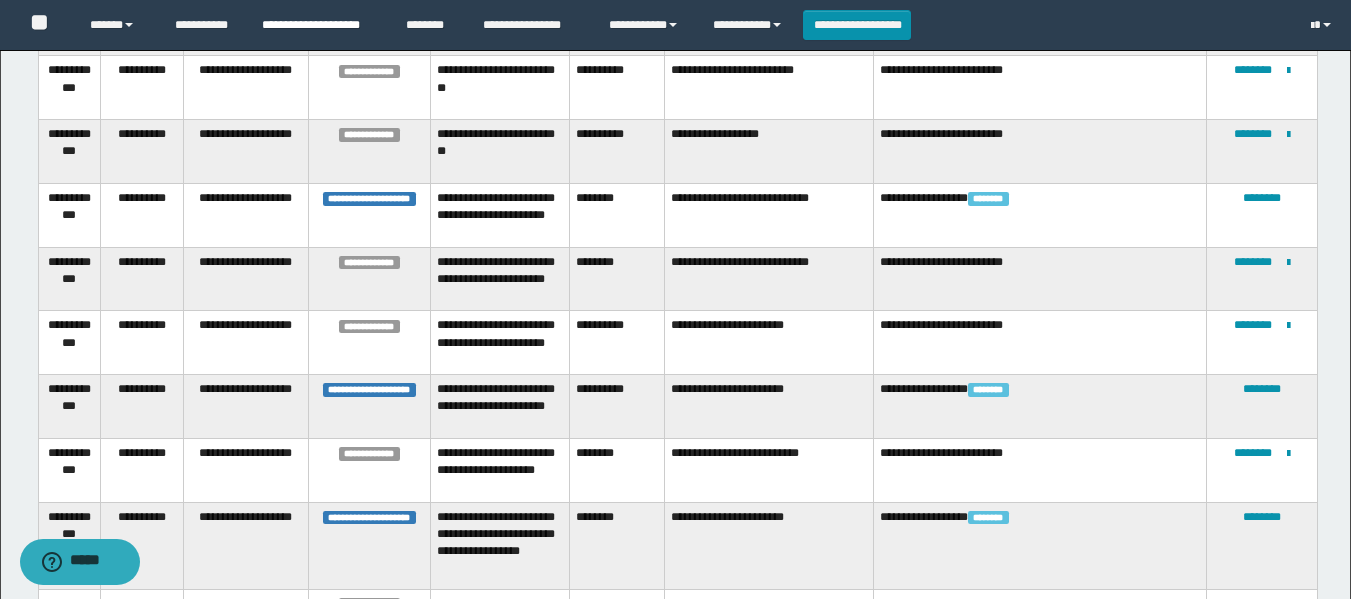 scroll, scrollTop: 175, scrollLeft: 0, axis: vertical 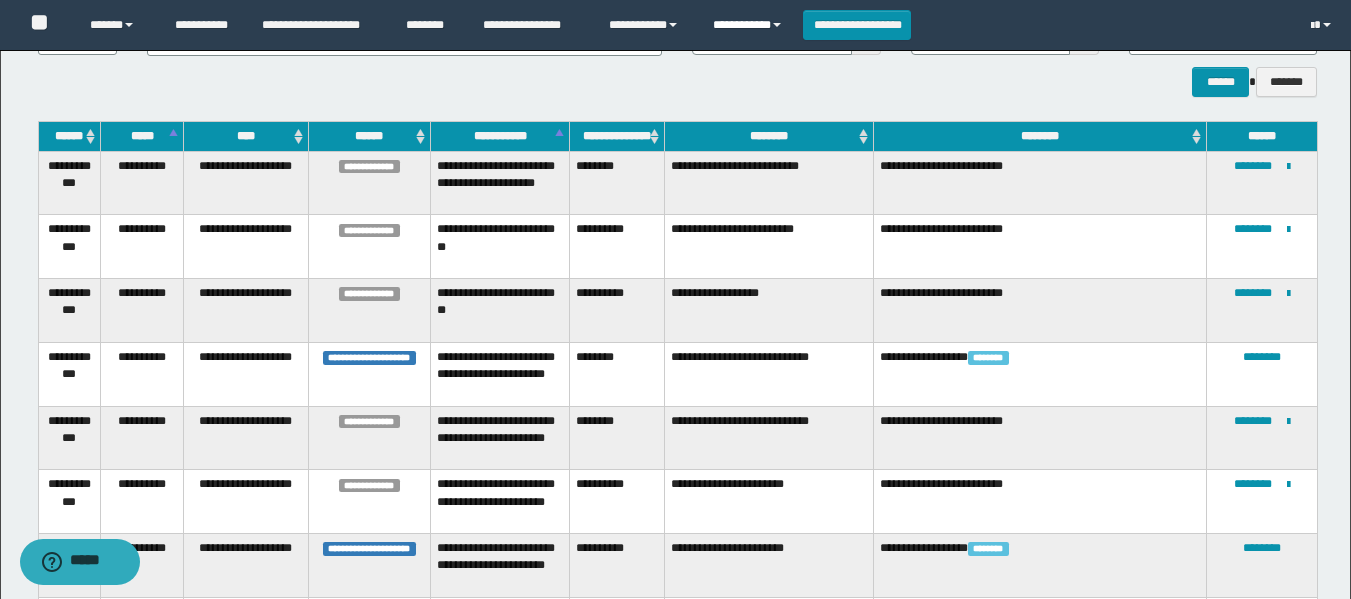click on "**********" at bounding box center [750, 25] 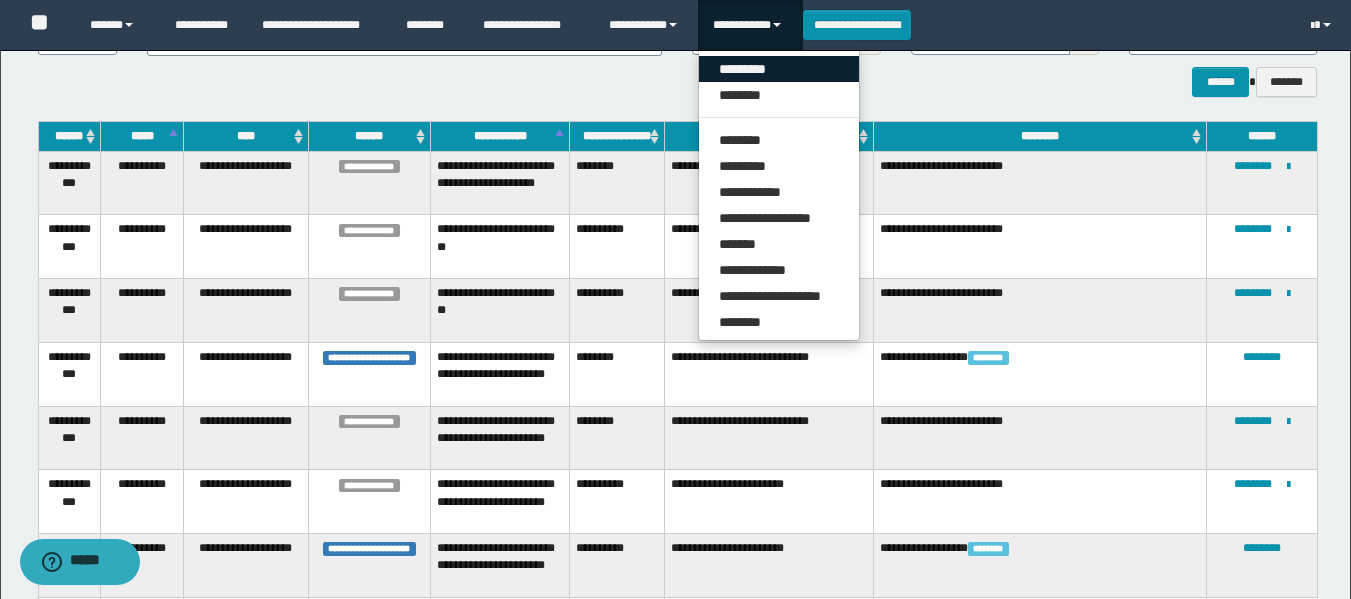 click on "*********" at bounding box center [779, 69] 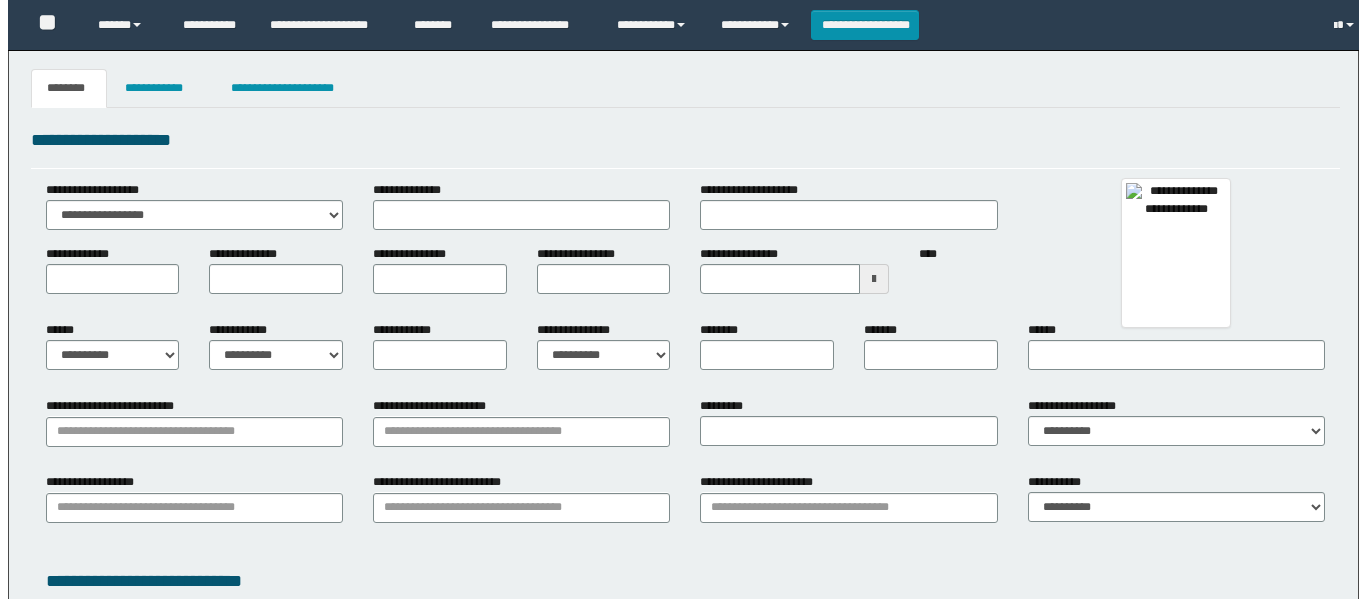 scroll, scrollTop: 0, scrollLeft: 0, axis: both 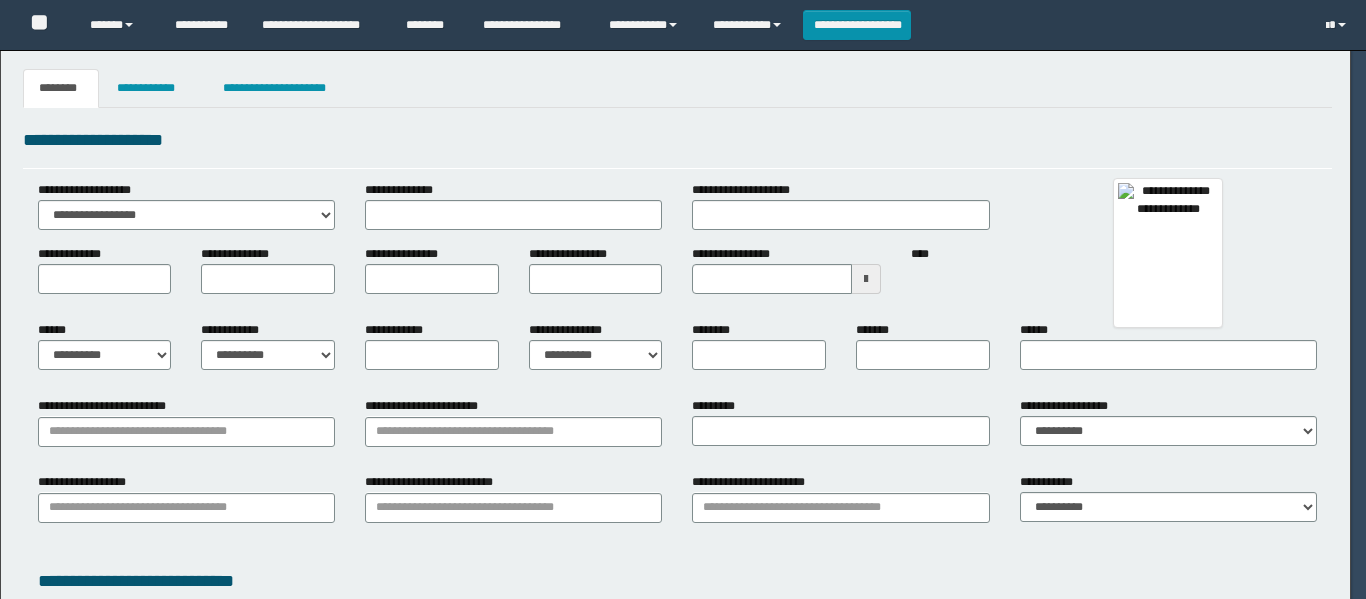 type on "*****" 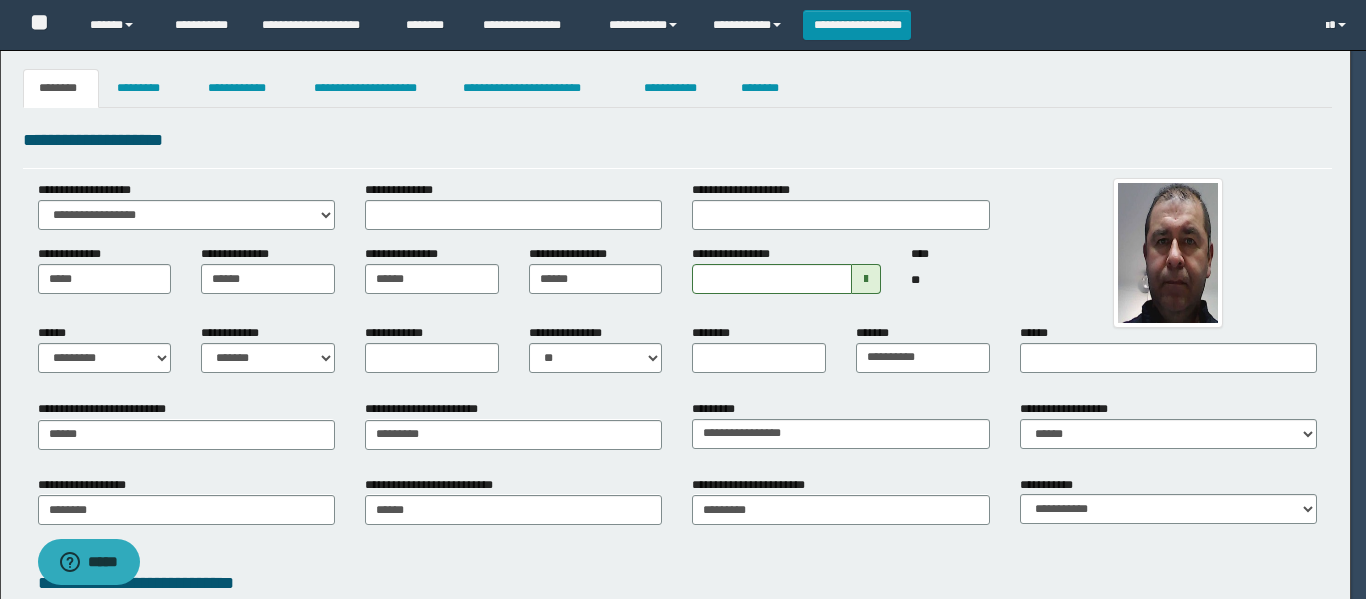 scroll, scrollTop: 0, scrollLeft: 0, axis: both 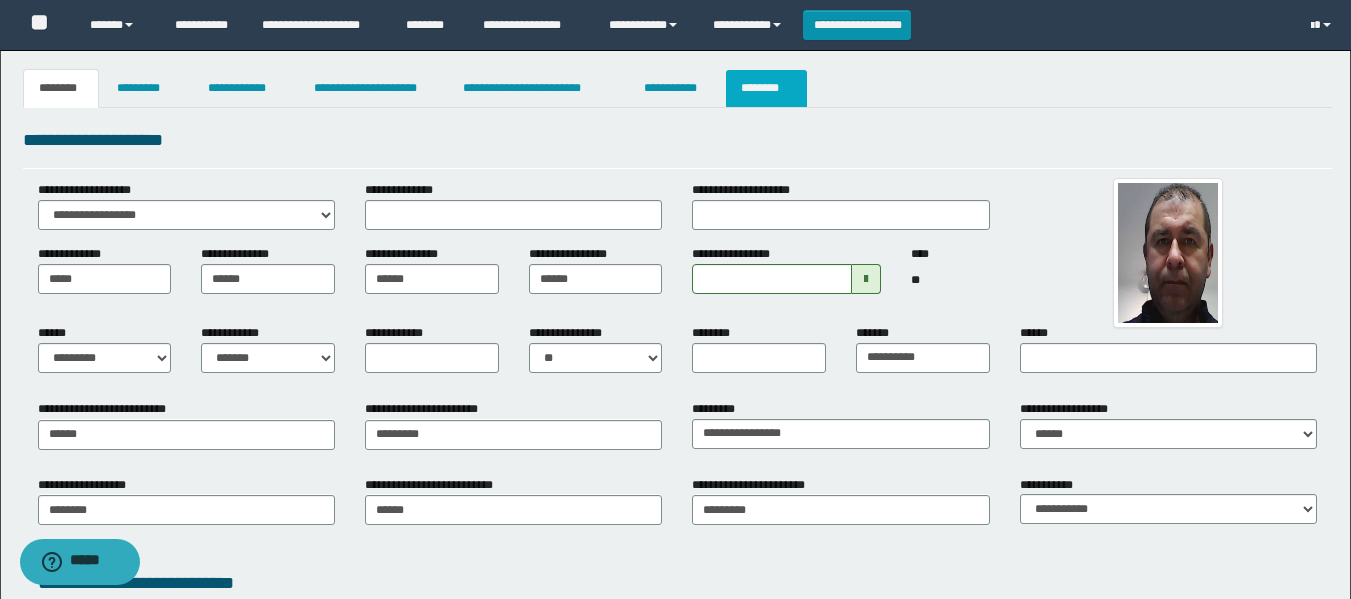 click on "********" at bounding box center [766, 88] 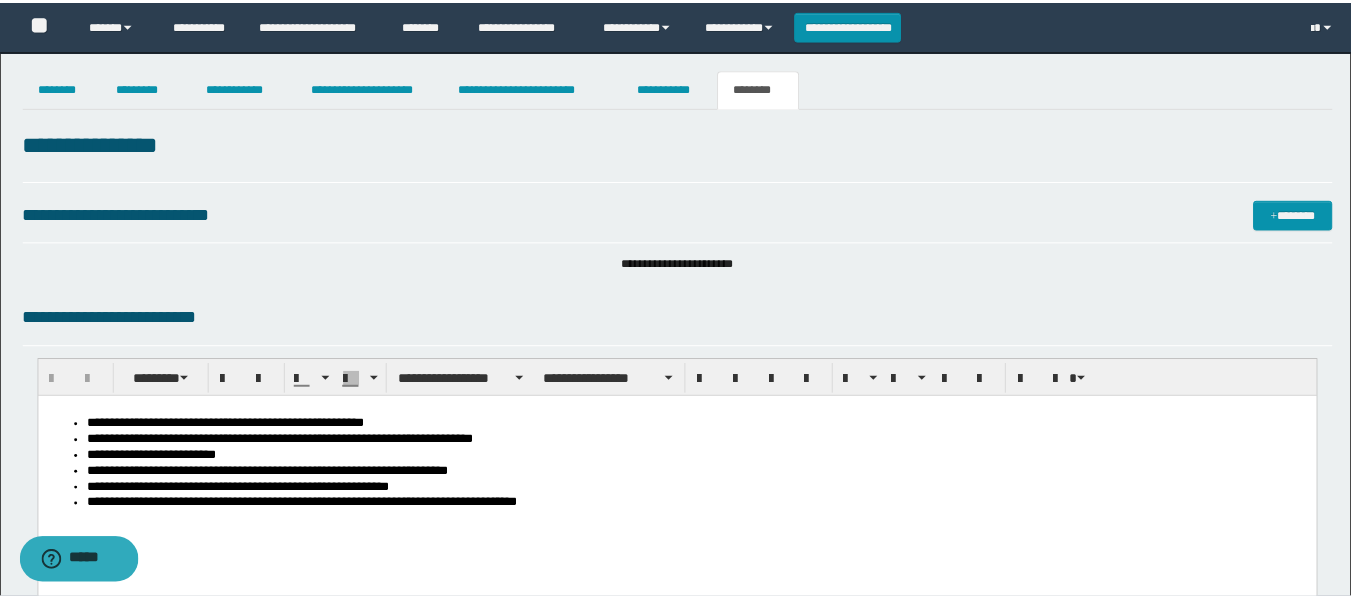 scroll, scrollTop: 0, scrollLeft: 0, axis: both 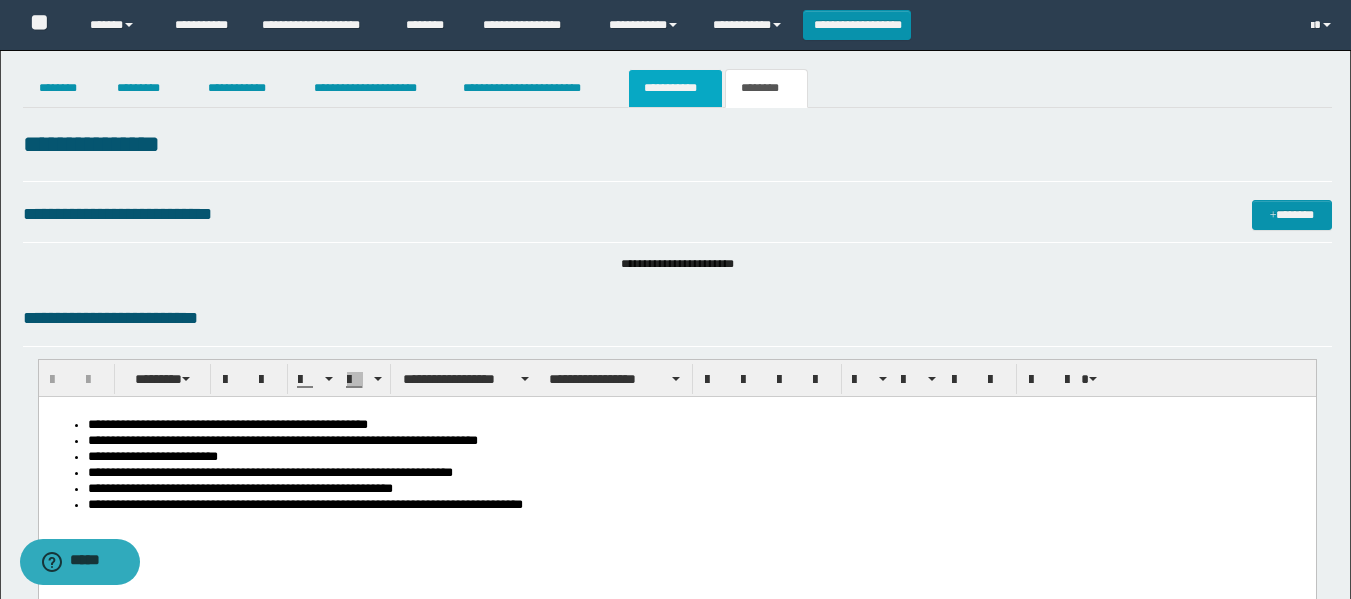 click on "**********" at bounding box center (675, 88) 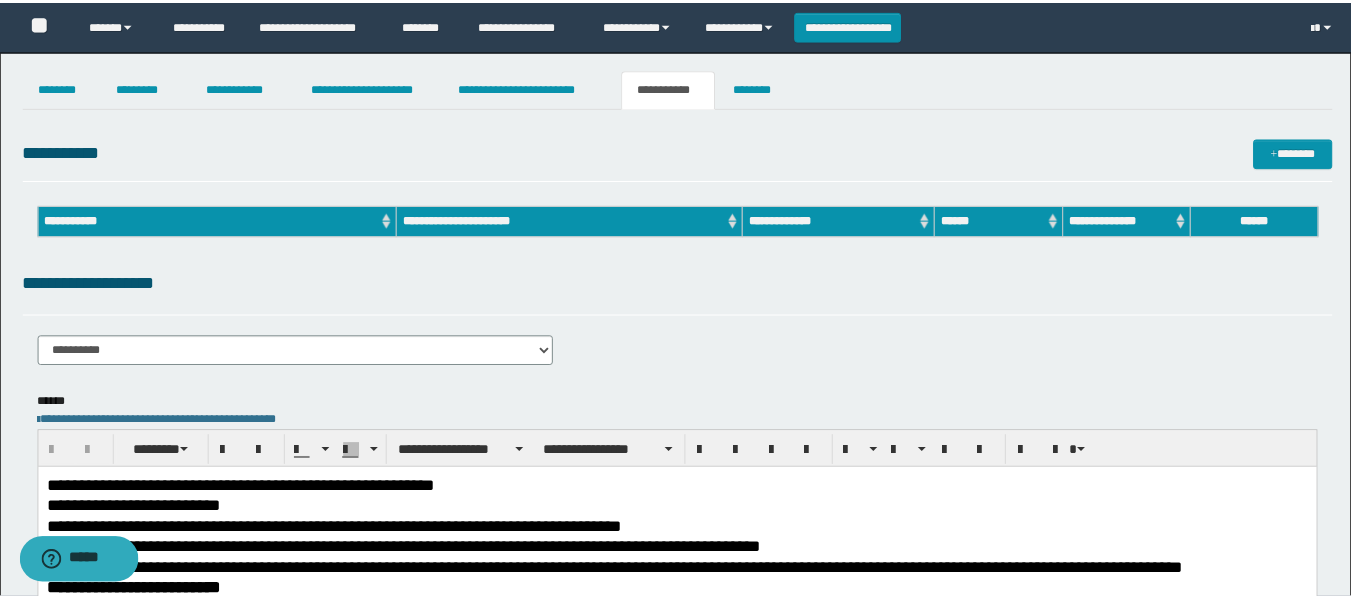 scroll, scrollTop: 0, scrollLeft: 0, axis: both 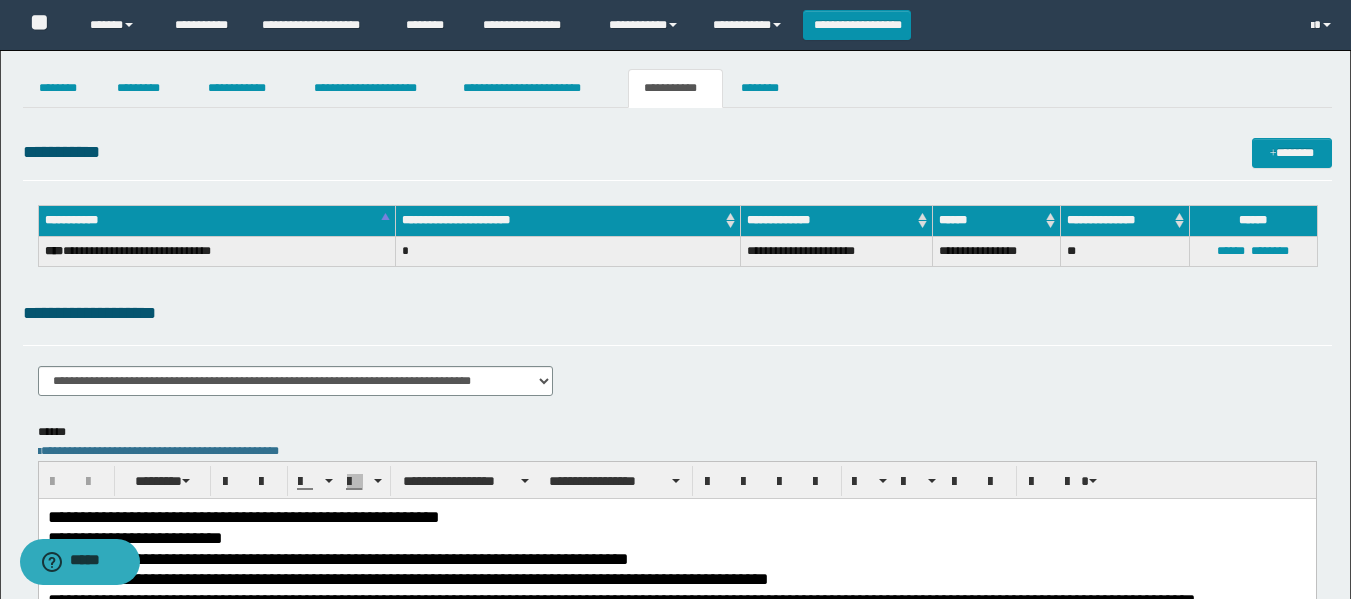 drag, startPoint x: 1350, startPoint y: 175, endPoint x: 1357, endPoint y: 298, distance: 123.19903 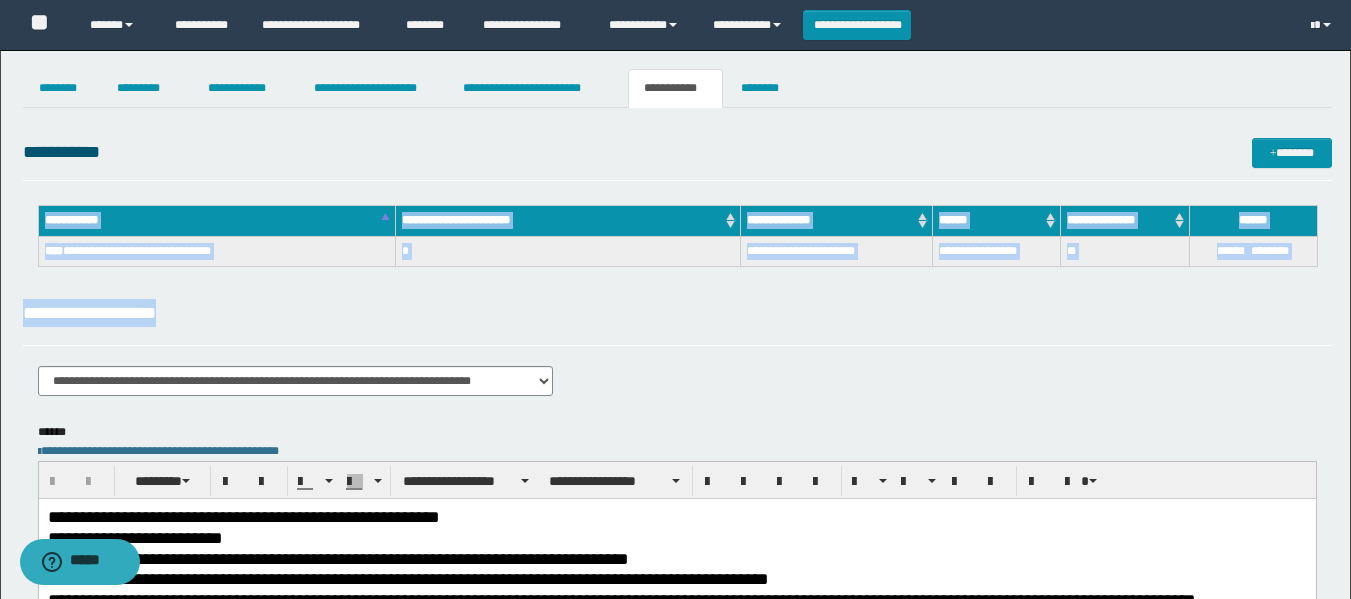 click on "**********" at bounding box center (677, 152) 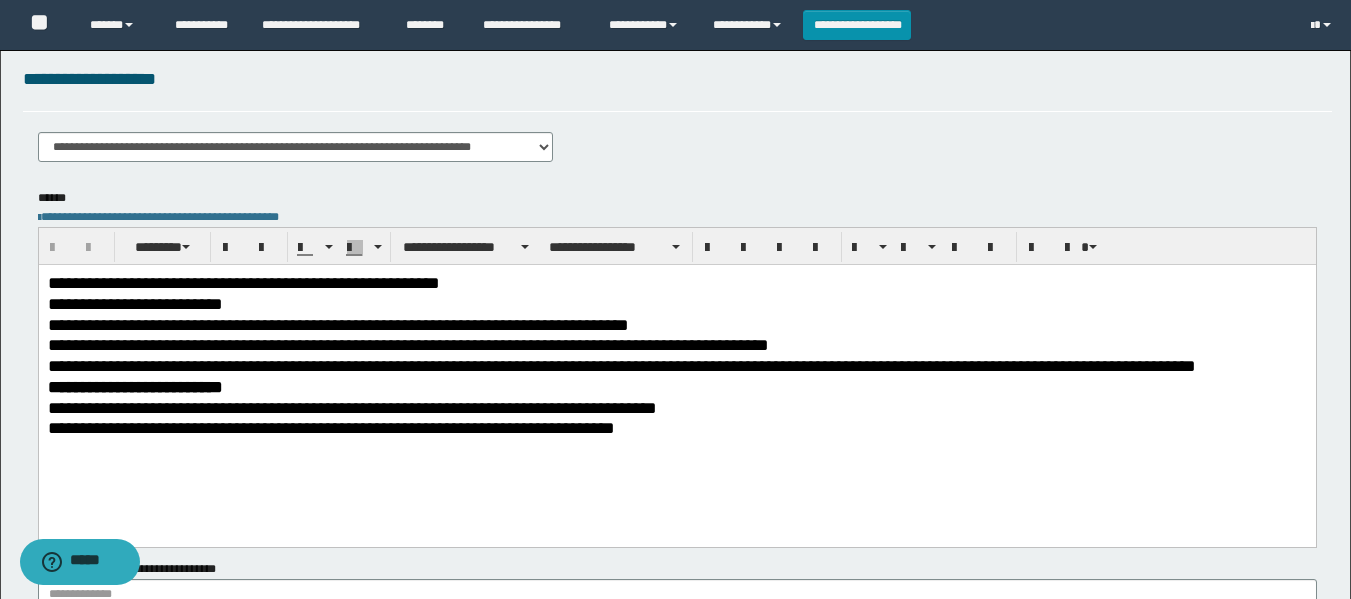 scroll, scrollTop: 238, scrollLeft: 0, axis: vertical 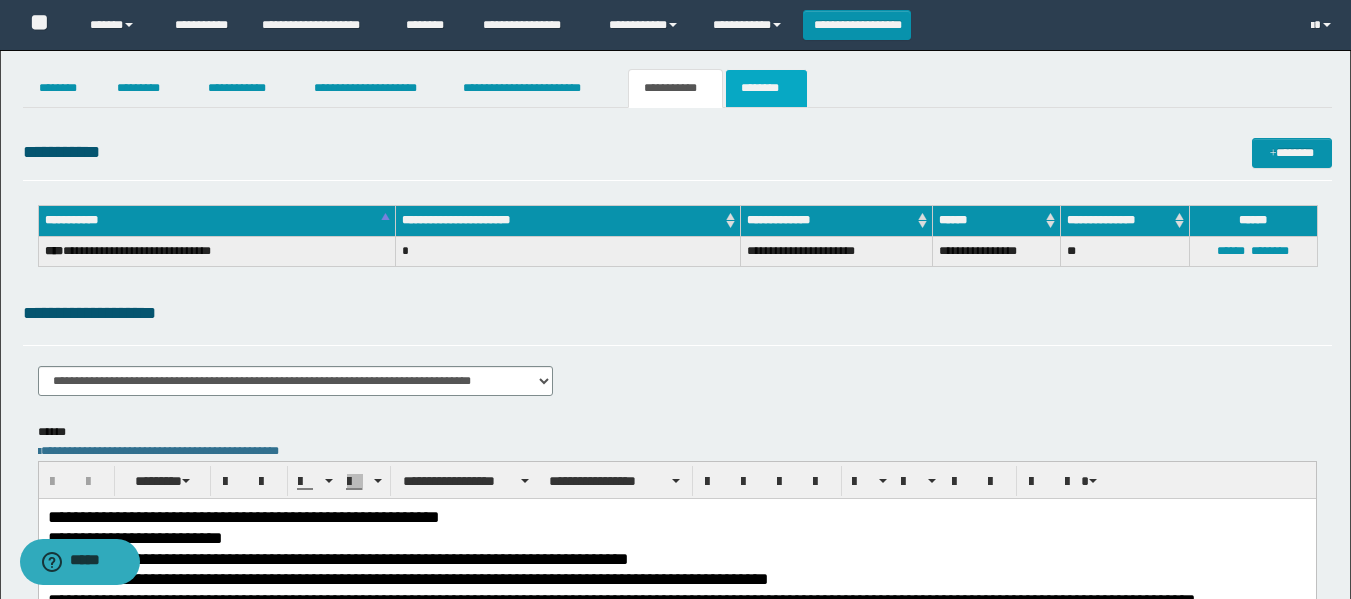 click on "********" at bounding box center [766, 88] 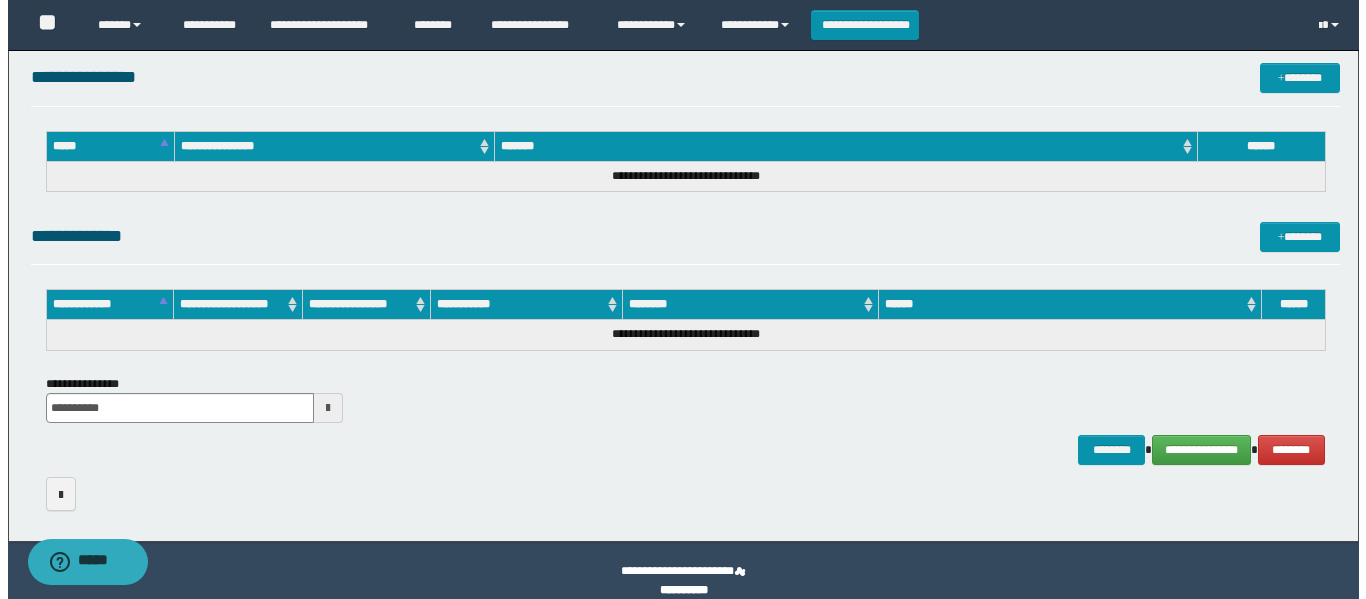 scroll, scrollTop: 877, scrollLeft: 0, axis: vertical 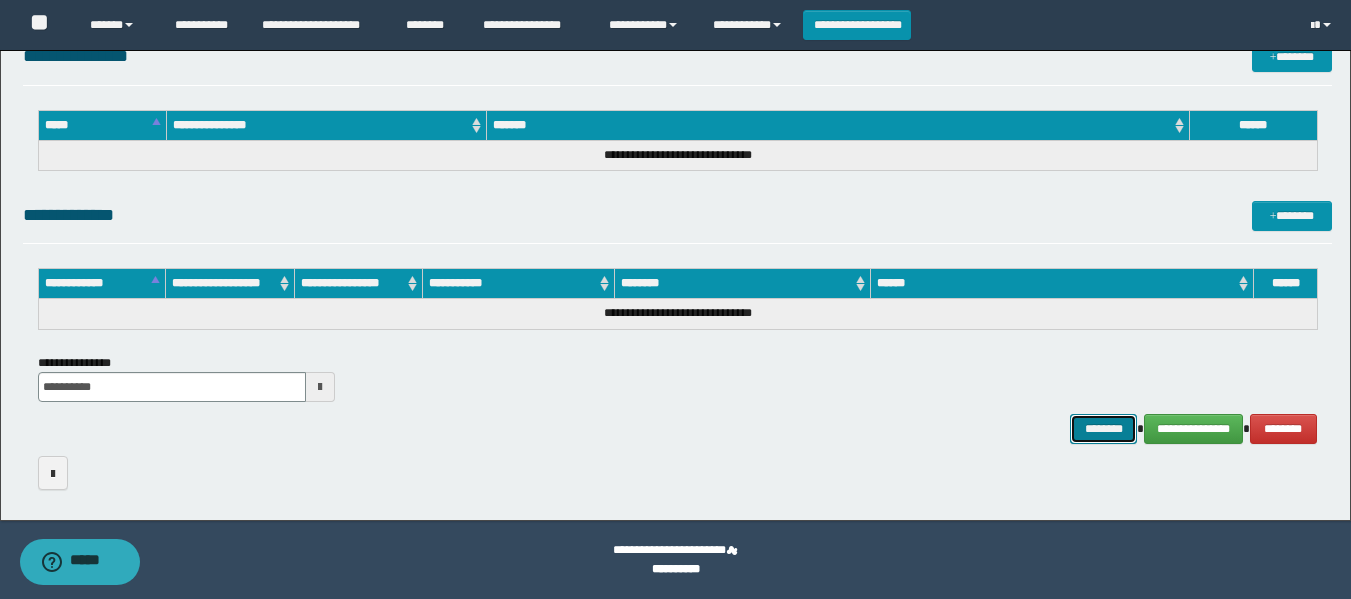 click on "********" at bounding box center [1104, 429] 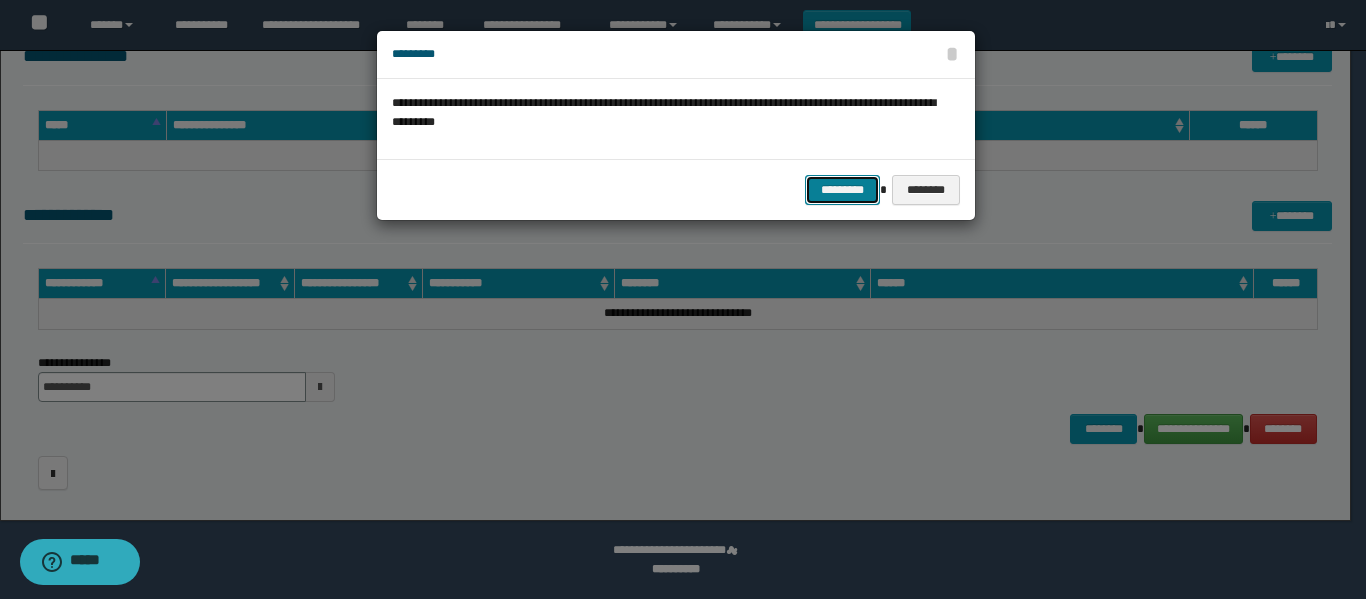 click on "*********" at bounding box center [842, 190] 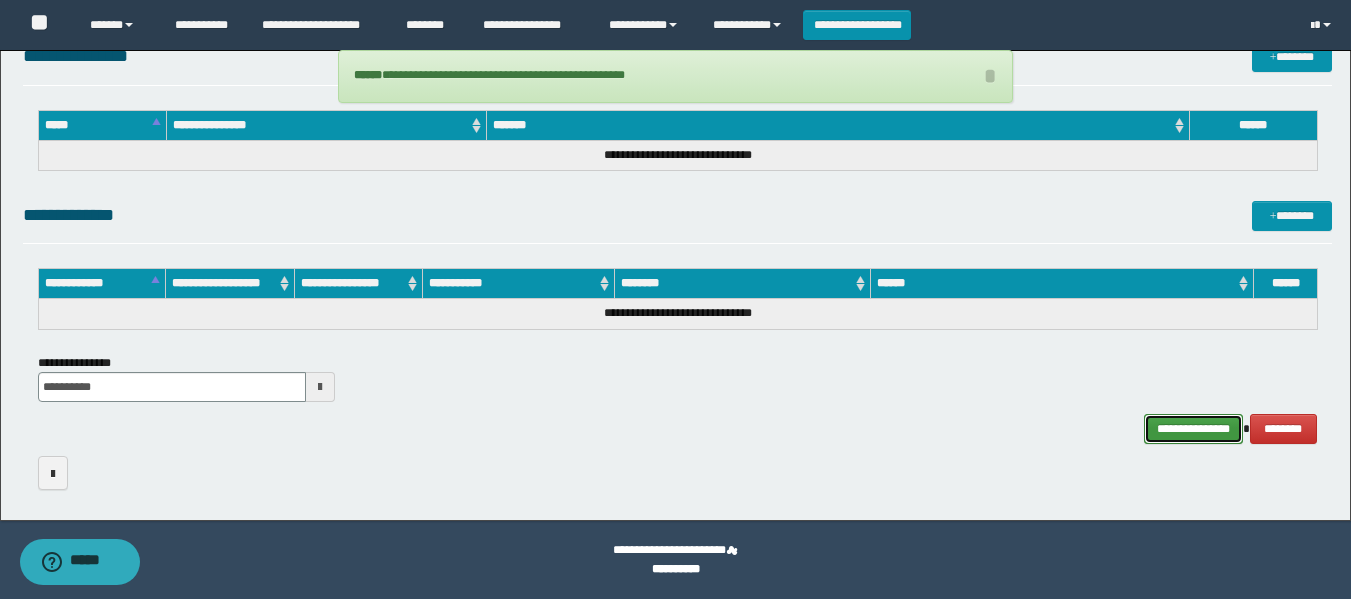 click on "**********" at bounding box center [1193, 429] 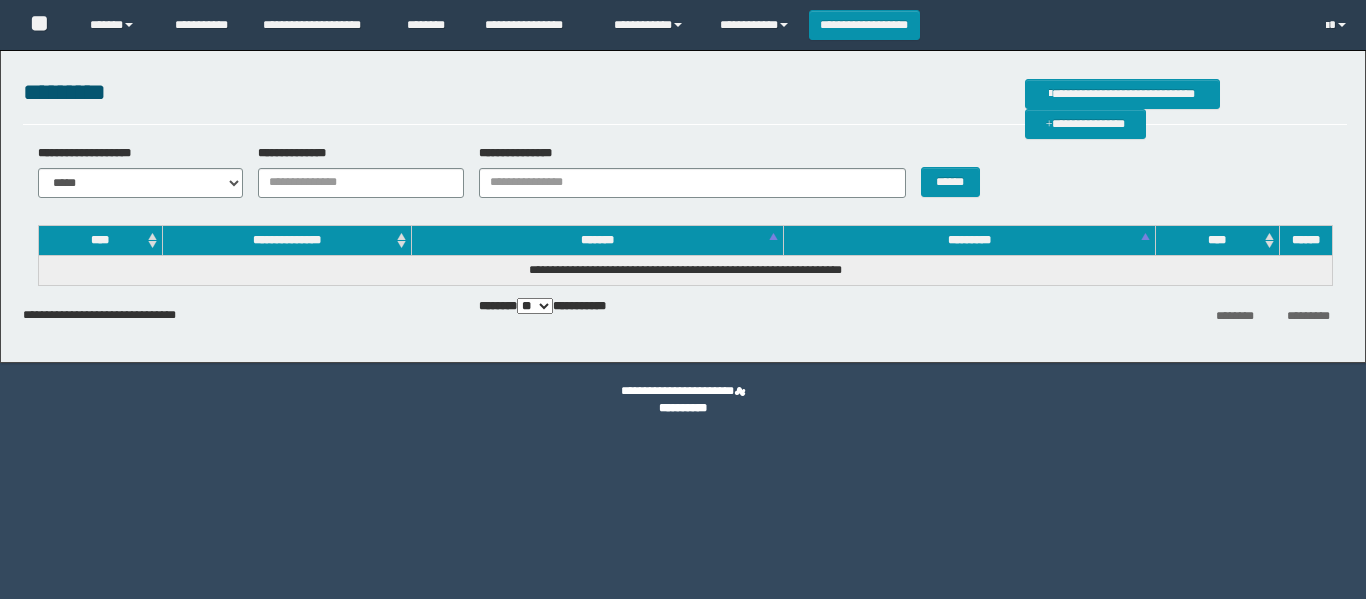 scroll, scrollTop: 0, scrollLeft: 0, axis: both 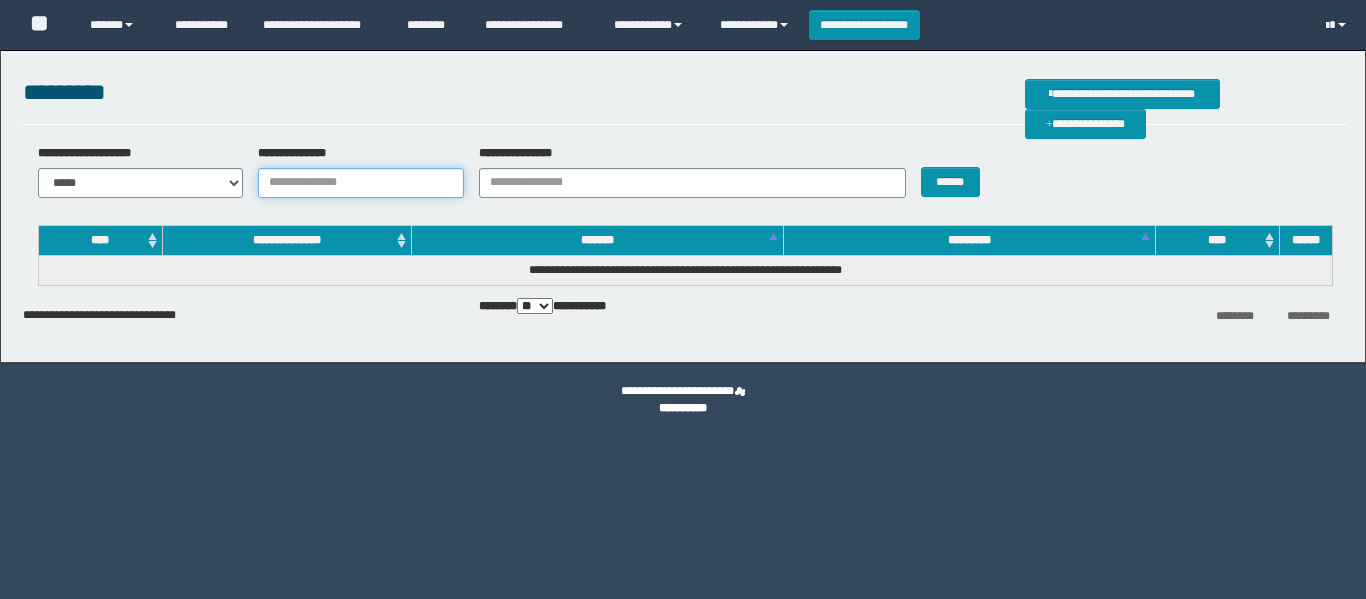 click on "**********" at bounding box center [361, 183] 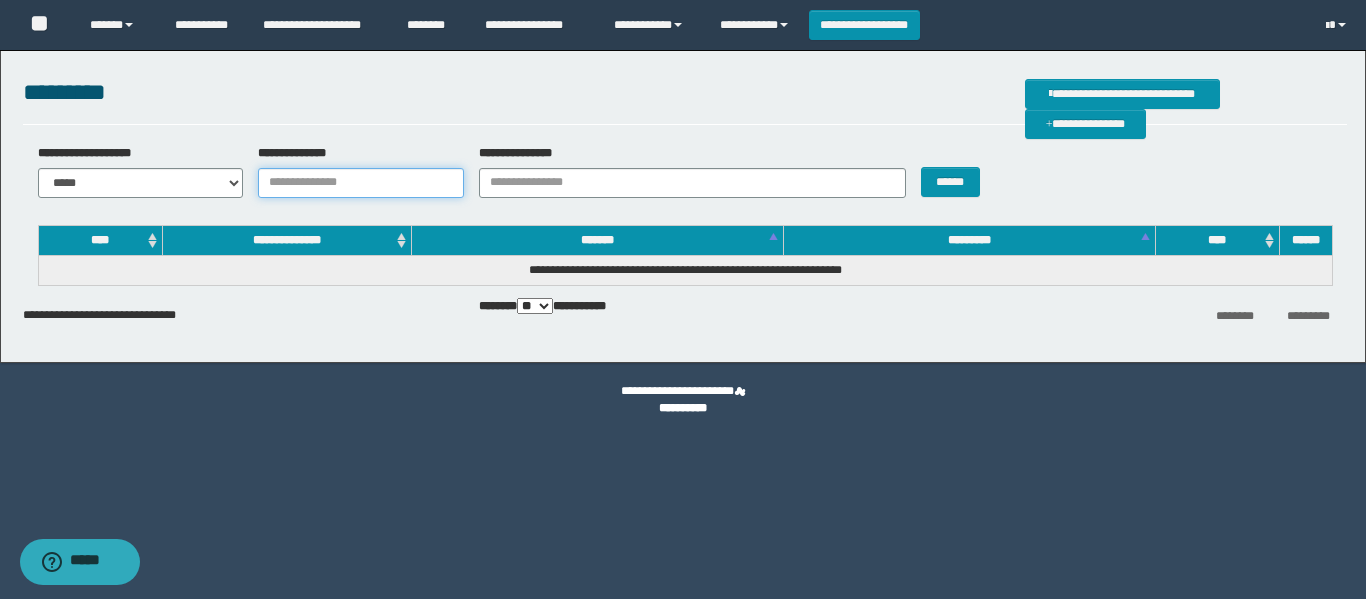 paste on "**********" 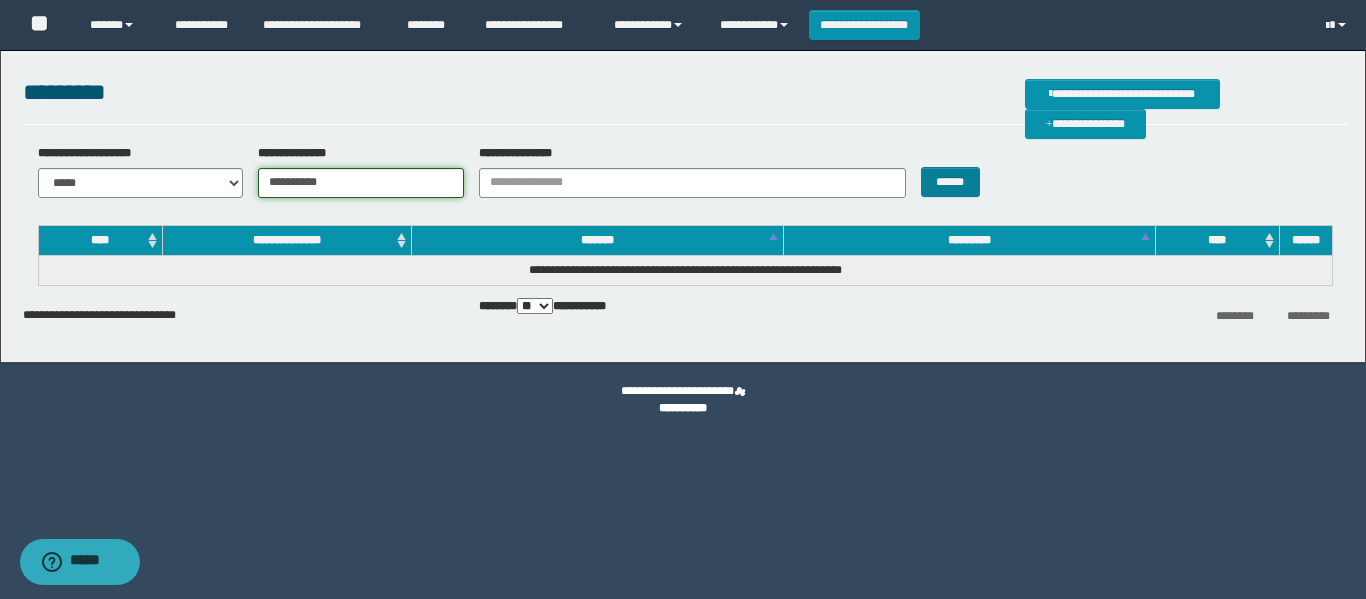 type on "**********" 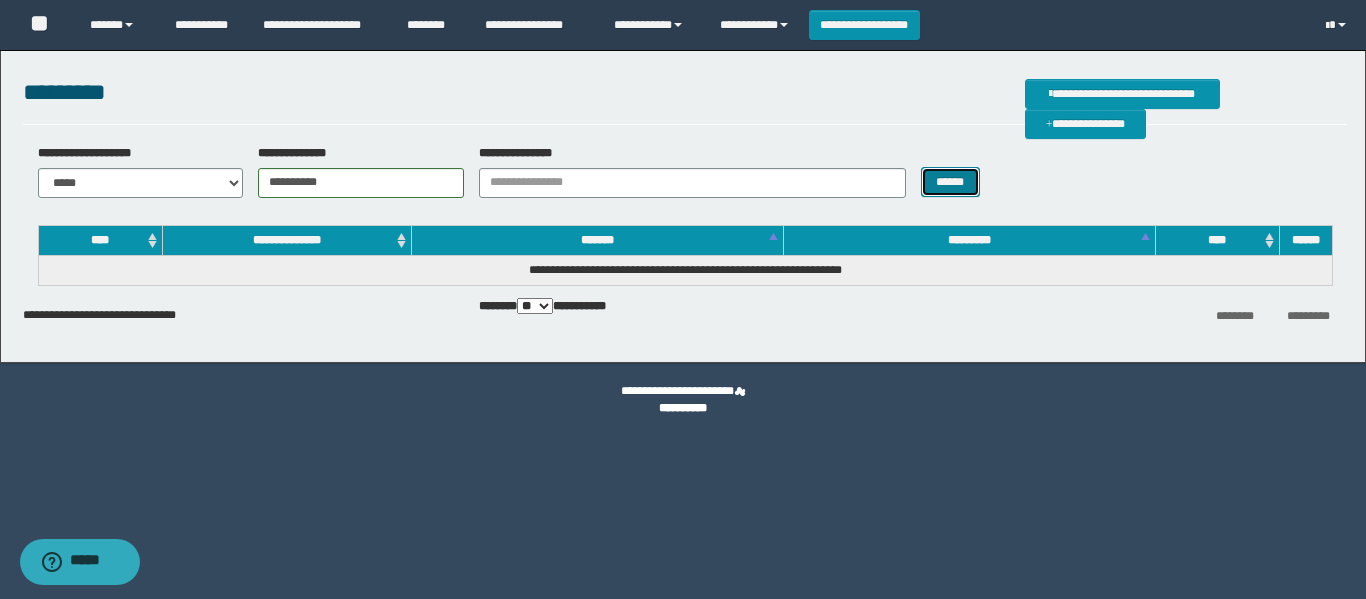click on "******" at bounding box center [950, 182] 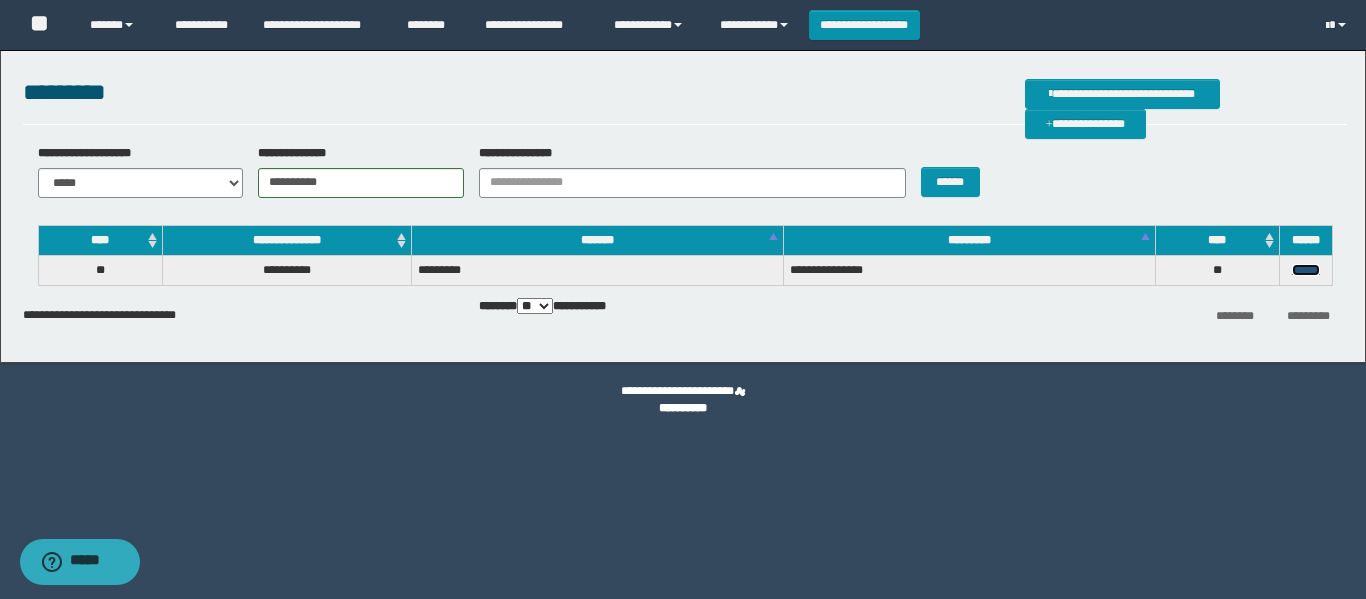 click on "******" at bounding box center [1306, 270] 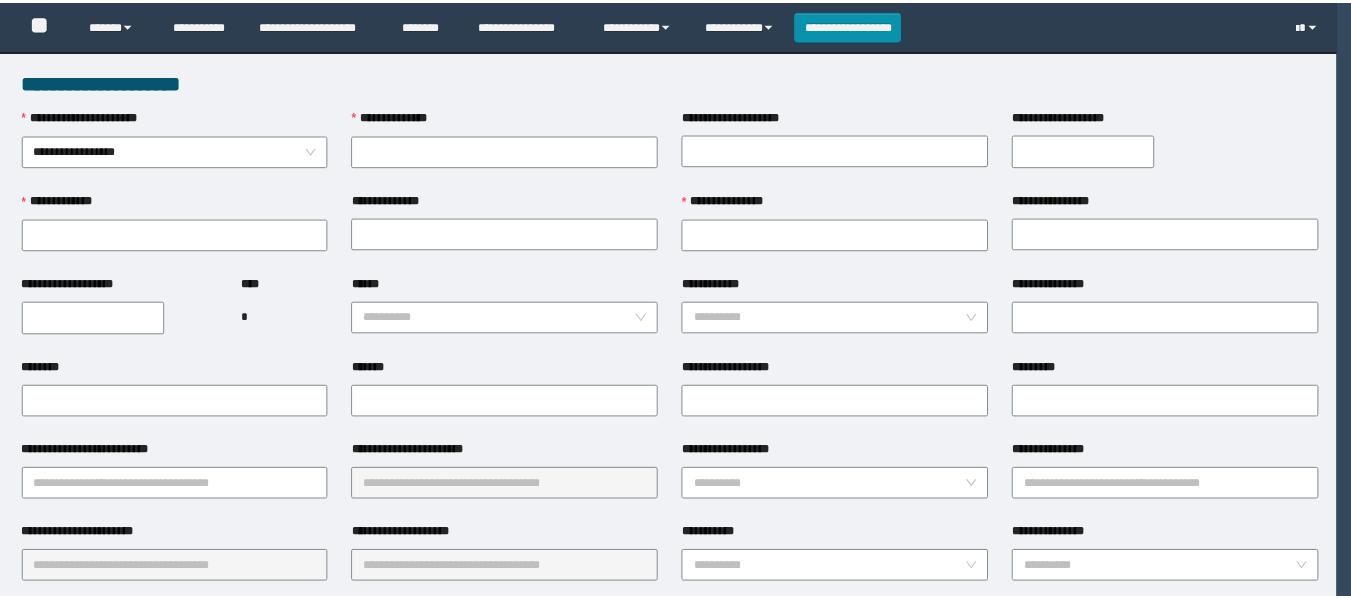 scroll, scrollTop: 0, scrollLeft: 0, axis: both 